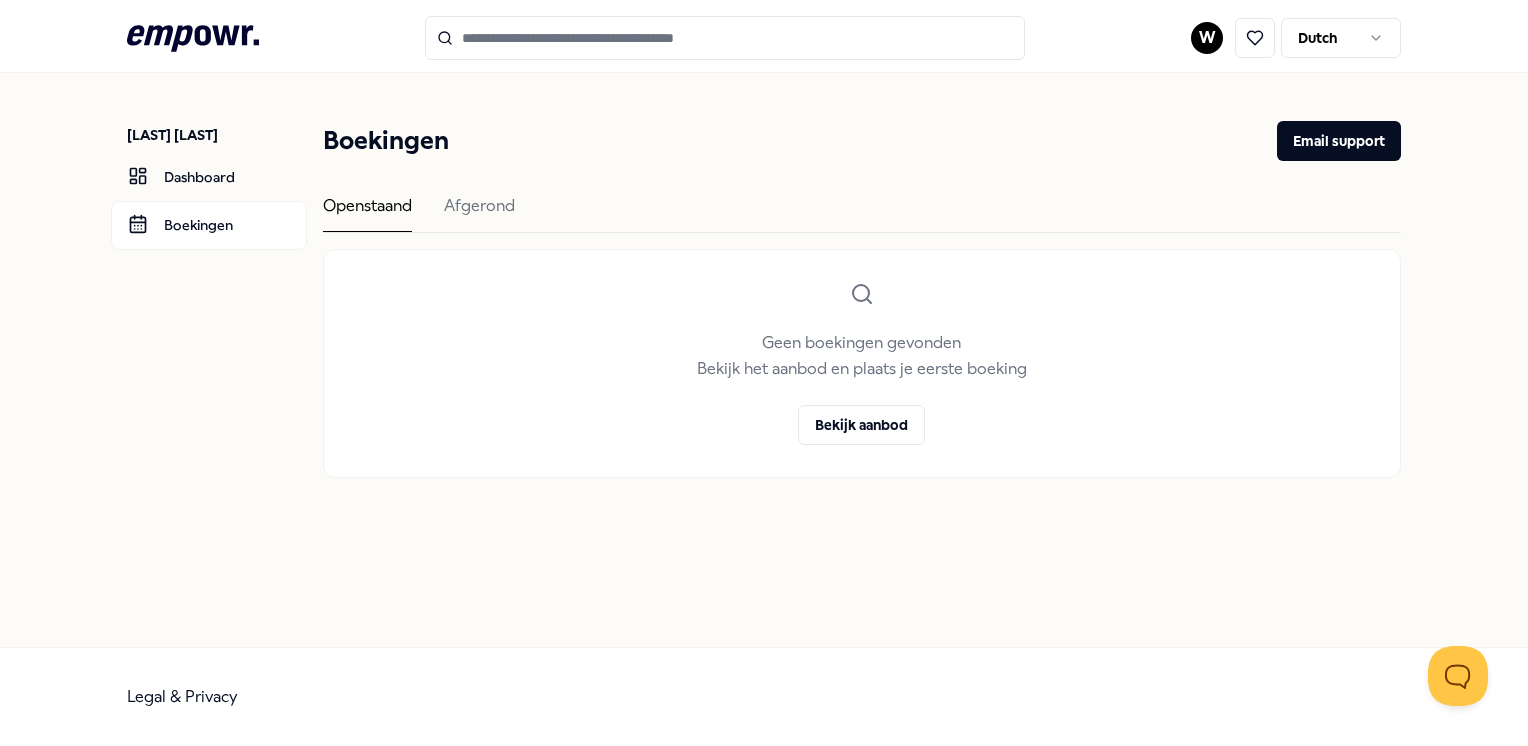 scroll, scrollTop: 0, scrollLeft: 0, axis: both 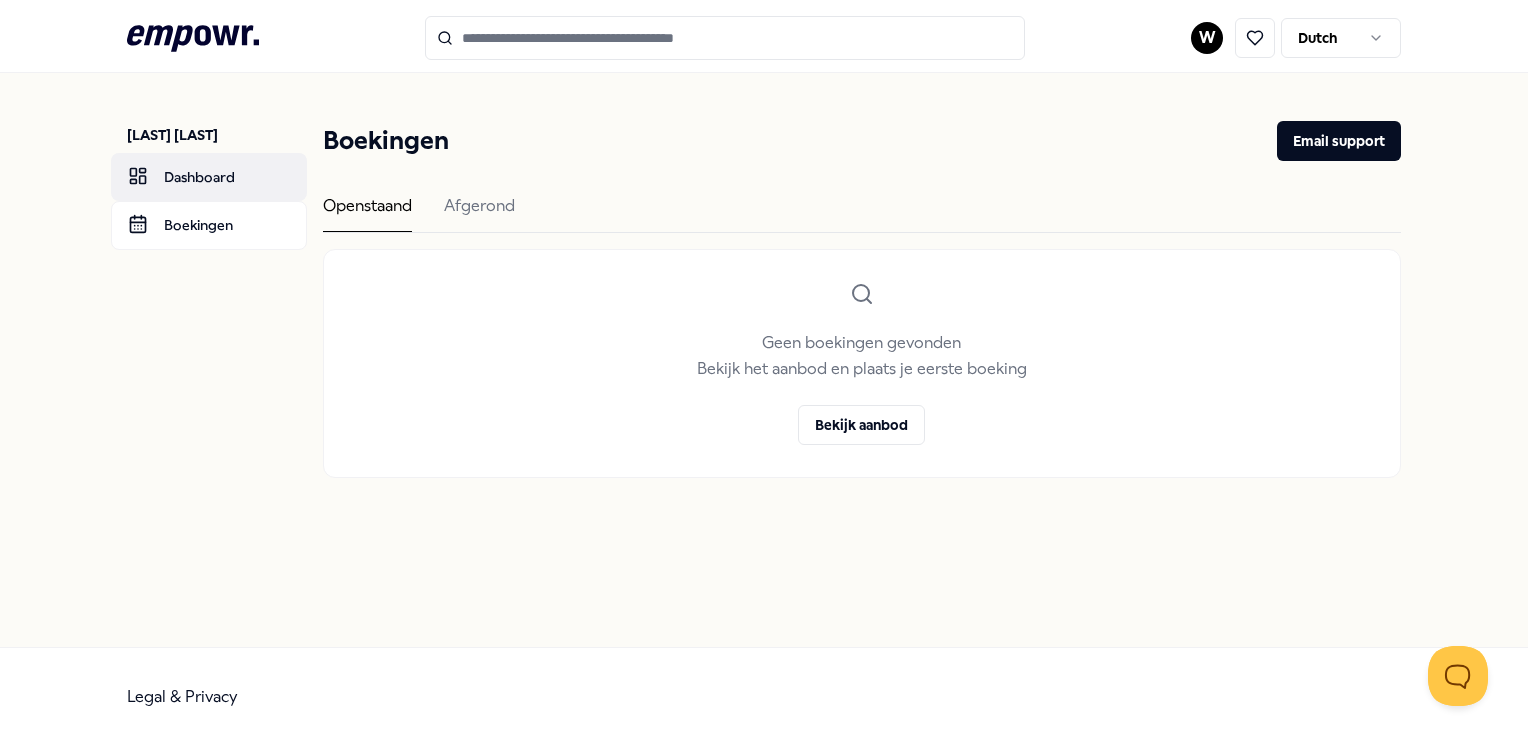 click on "Dashboard" at bounding box center (209, 177) 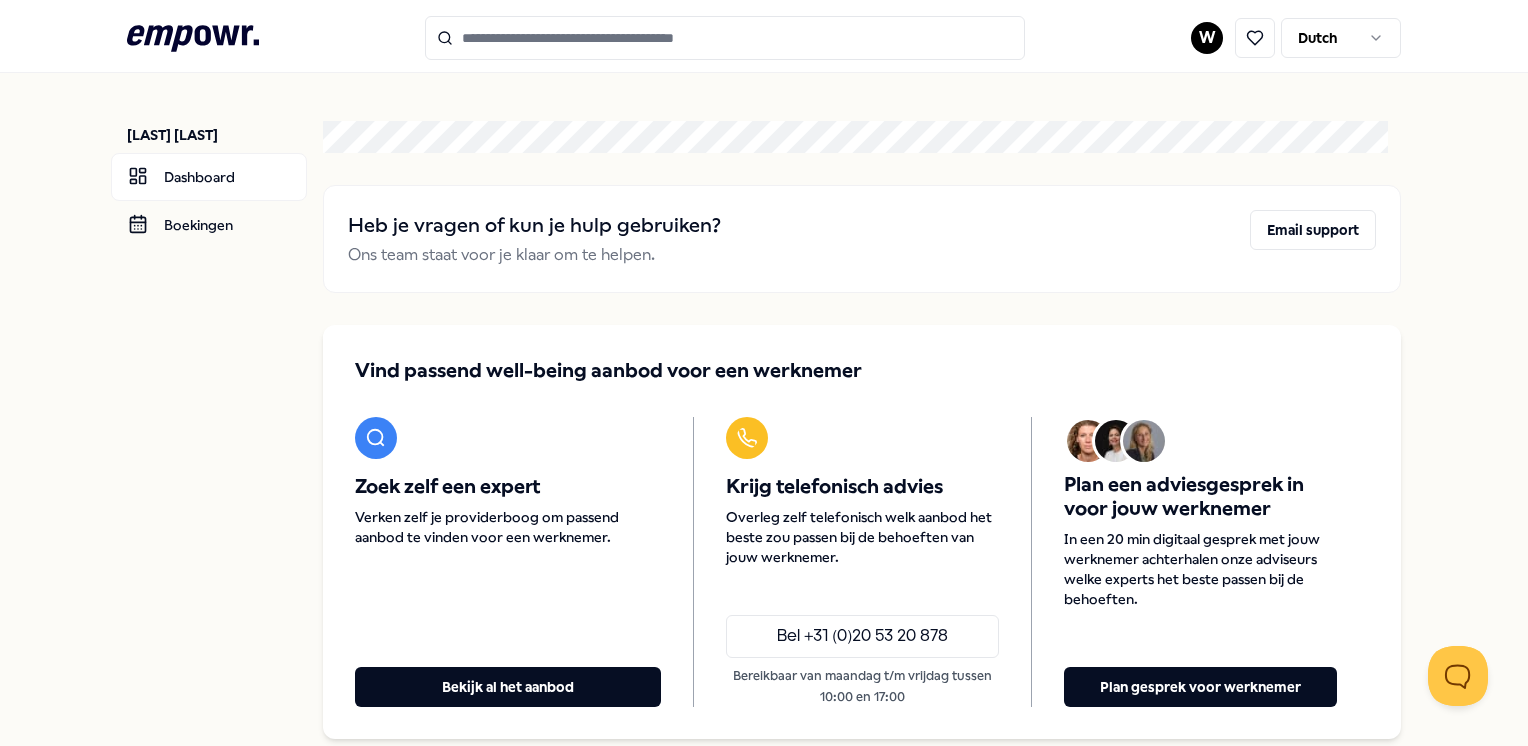 click at bounding box center (725, 38) 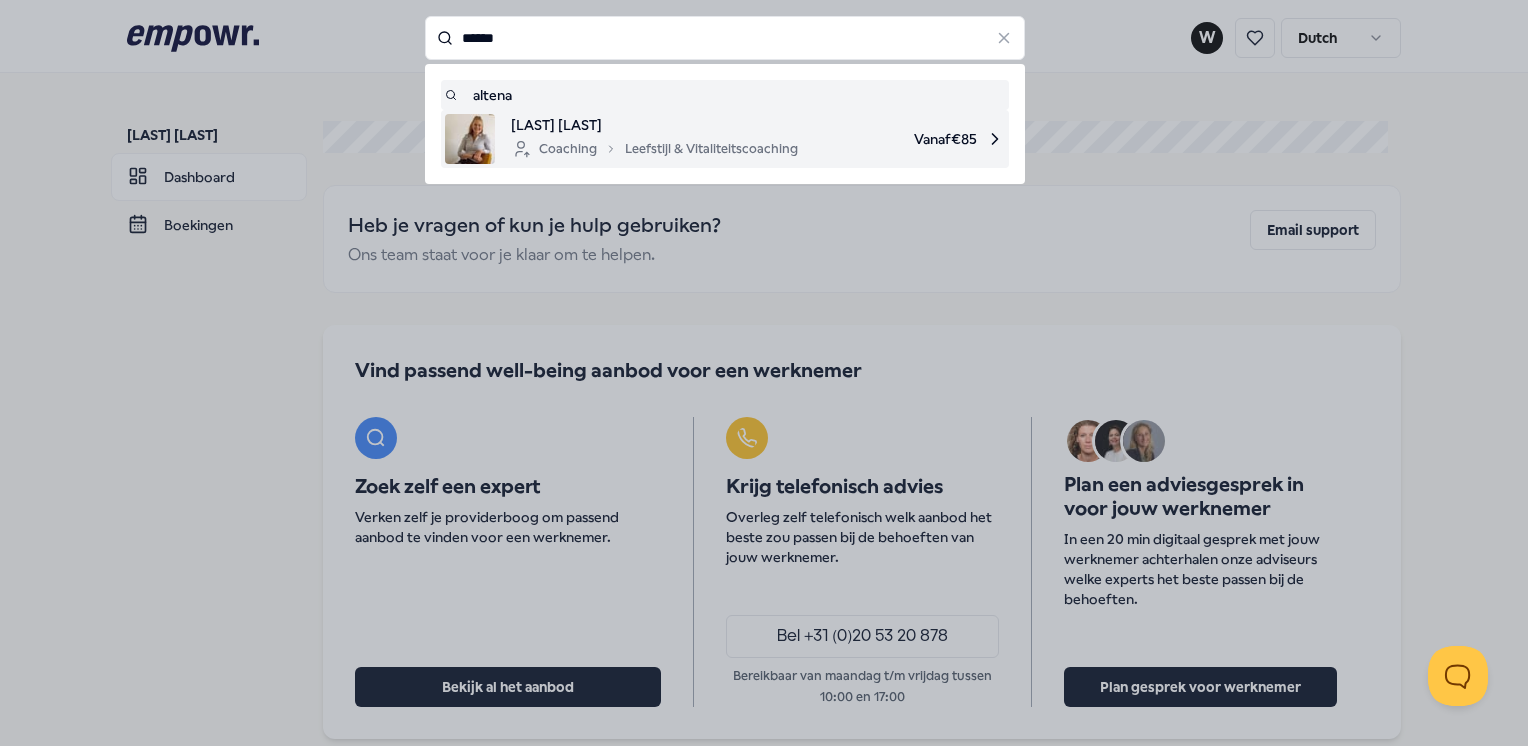 click on "[LAST] [LAST]" at bounding box center (654, 125) 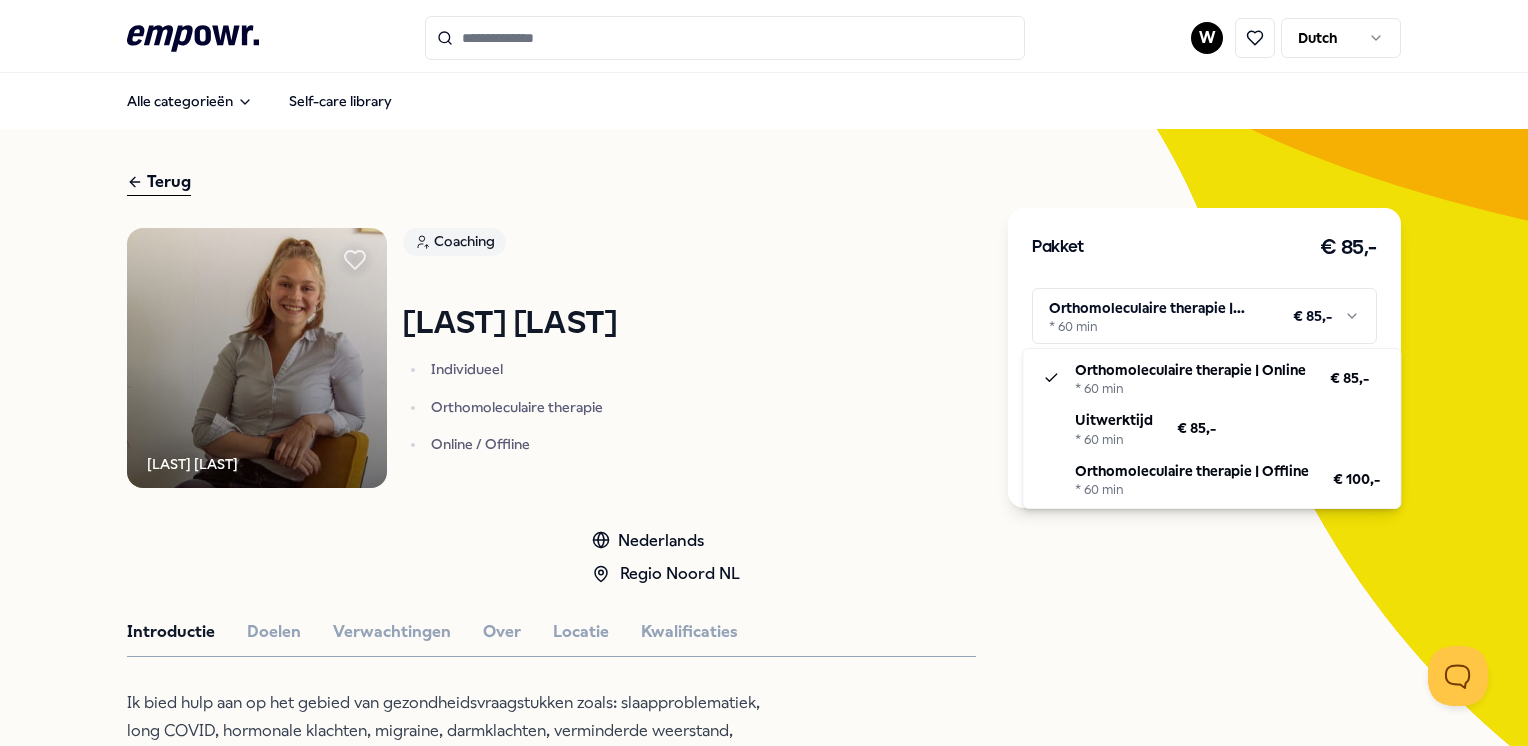 click on "W Dutch Alle categorieën   Self-care library Terug Lyske Atlena Coaching Lyske Altena Individueel Orthomoleculaire therapie Online / Offline Nederlands Regio Noord NL  Introductie Doelen Verwachtingen Over Locatie Kwalificaties Ik bied hulp aan op het gebied van gezondheidsvraagstukken zoals: slaapproblematiek, long COVID, hormonale klachten, migraine, darmklachten, verminderde weerstand, voedingsadvies, etc. Ik werk met klinisch onderzoek zoals bloedonderzoek, darmmicrobioomonderzoek en hormoon-speekselonderzoek. Beoordelingen Harold, 38, Sneek   Marion, 52, Leeuwarden “Maandelijks was ik meerdere dagen geveld door migraine, “was”, want inmiddels heb ik nauwelijks meer een migraine aanval, hooguit nog een paar keer per jaar. Het was een echte eye-opener voor mij wat voor invloed mijn voeding en hormonen hebben op de migraine. Dankjewel voor je hulp Lyske!” Sanne, 34, Workum Aanbevolen Coaching Regio Noord NL    Lyske Altena Nederlands Vanaf  € 85,- Coaching" at bounding box center [764, 373] 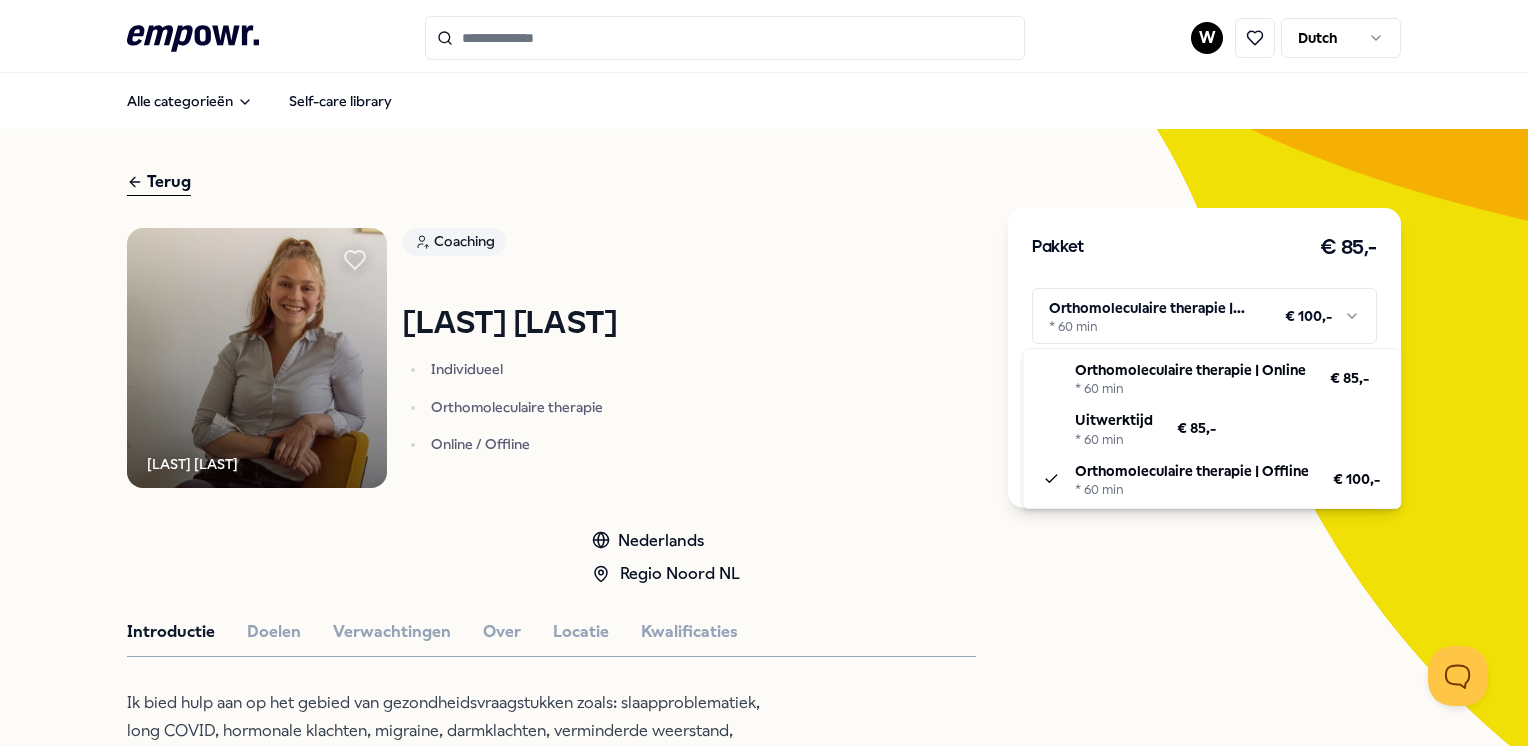 click on "W Dutch Alle categorieën   Self-care library Terug Lyske Atlena Coaching Lyske Altena Individueel Orthomoleculaire therapie Online / Offline Nederlands Regio Noord NL  Introductie Doelen Verwachtingen Over Locatie Kwalificaties Ik bied hulp aan op het gebied van gezondheidsvraagstukken zoals: slaapproblematiek, long COVID, hormonale klachten, migraine, darmklachten, verminderde weerstand, voedingsadvies, etc. Ik werk met klinisch onderzoek zoals bloedonderzoek, darmmicrobioomonderzoek en hormoon-speekselonderzoek. Beoordelingen Harold, 38, Sneek   Marion, 52, Leeuwarden “Maandelijks was ik meerdere dagen geveld door migraine, “was”, want inmiddels heb ik nauwelijks meer een migraine aanval, hooguit nog een paar keer per jaar. Het was een echte eye-opener voor mij wat voor invloed mijn voeding en hormonen hebben op de migraine. Dankjewel voor je hulp Lyske!” Sanne, 34, Workum Aanbevolen Coaching Regio Noord NL    Lyske Altena Nederlands Vanaf  € 85,- Coaching" at bounding box center (764, 373) 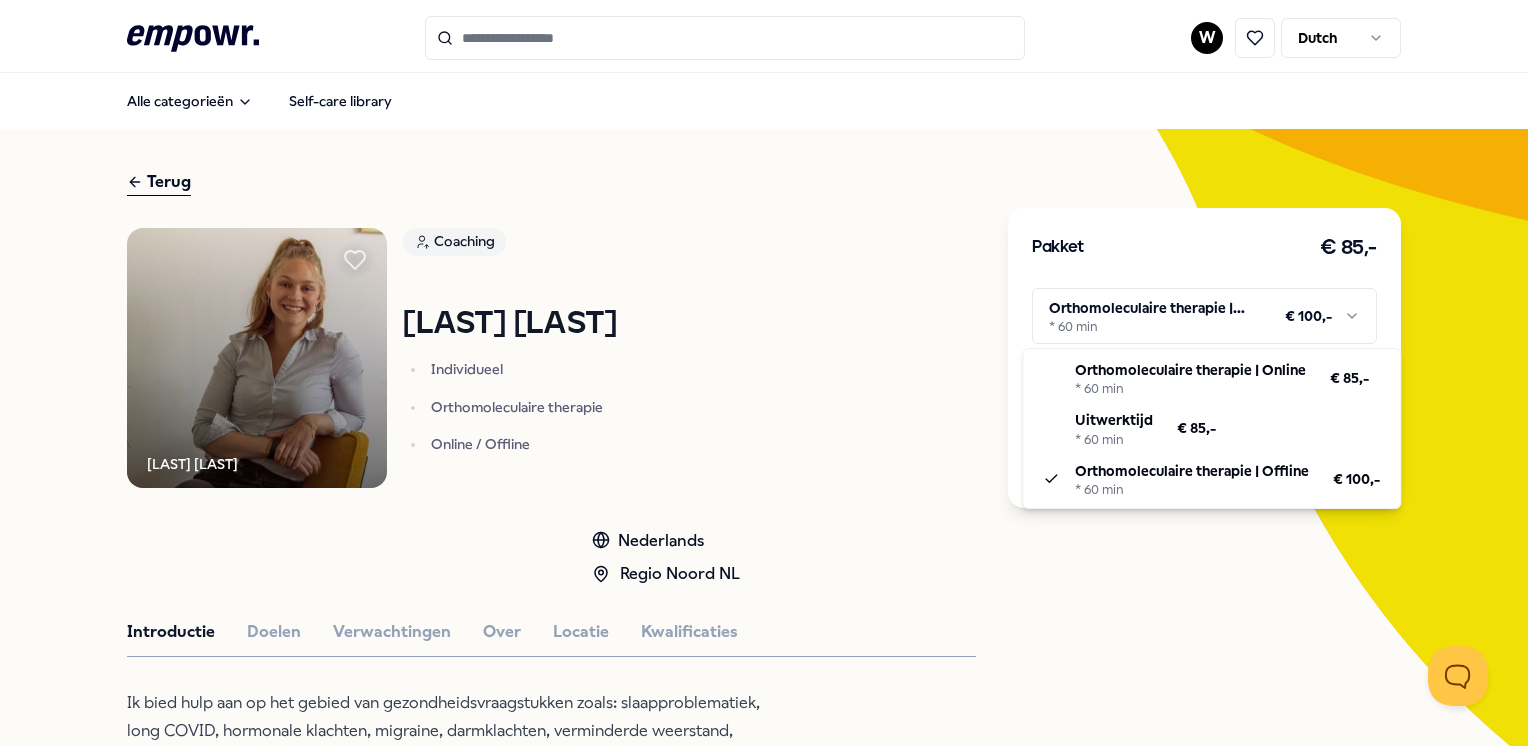click on "W Dutch Alle categorieën   Self-care library Terug Lyske Atlena Coaching Lyske Altena Individueel Orthomoleculaire therapie Online / Offline Nederlands Regio Noord NL  Introductie Doelen Verwachtingen Over Locatie Kwalificaties Ik bied hulp aan op het gebied van gezondheidsvraagstukken zoals: slaapproblematiek, long COVID, hormonale klachten, migraine, darmklachten, verminderde weerstand, voedingsadvies, etc. Ik werk met klinisch onderzoek zoals bloedonderzoek, darmmicrobioomonderzoek en hormoon-speekselonderzoek. Beoordelingen Harold, 38, Sneek   Marion, 52, Leeuwarden “Maandelijks was ik meerdere dagen geveld door migraine, “was”, want inmiddels heb ik nauwelijks meer een migraine aanval, hooguit nog een paar keer per jaar. Het was een echte eye-opener voor mij wat voor invloed mijn voeding en hormonen hebben op de migraine. Dankjewel voor je hulp Lyske!” Sanne, 34, Workum Aanbevolen Coaching Regio Noord NL    Lyske Altena Nederlands Vanaf  € 85,- Coaching" at bounding box center (764, 373) 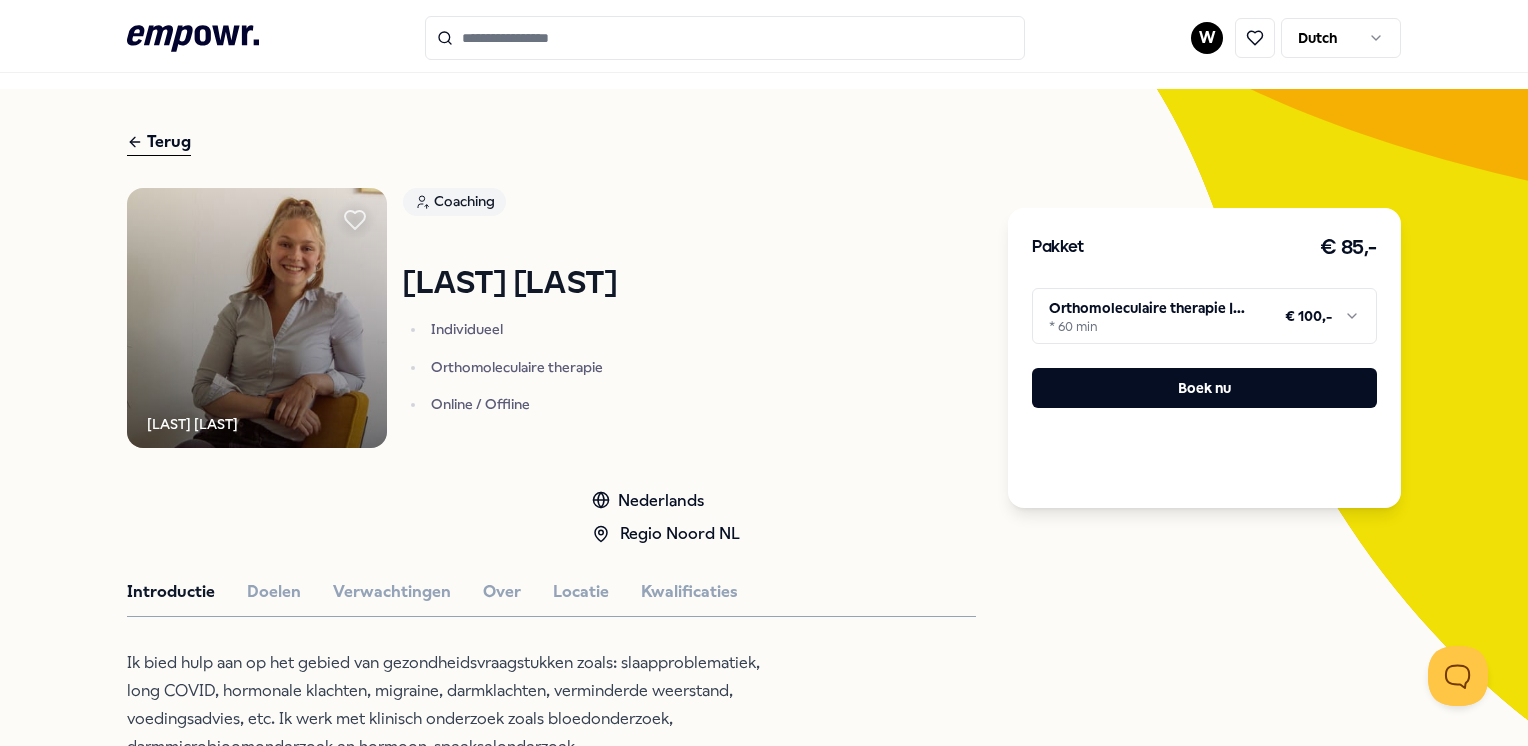 click on "W Dutch Alle categorieën   Self-care library Terug Lyske Atlena Coaching Lyske Altena Individueel Orthomoleculaire therapie Online / Offline Nederlands Regio Noord NL  Introductie Doelen Verwachtingen Over Locatie Kwalificaties Ik bied hulp aan op het gebied van gezondheidsvraagstukken zoals: slaapproblematiek, long COVID, hormonale klachten, migraine, darmklachten, verminderde weerstand, voedingsadvies, etc. Ik werk met klinisch onderzoek zoals bloedonderzoek, darmmicrobioomonderzoek en hormoon-speekselonderzoek. Beoordelingen Harold, 38, Sneek   Marion, 52, Leeuwarden “Maandelijks was ik meerdere dagen geveld door migraine, “was”, want inmiddels heb ik nauwelijks meer een migraine aanval, hooguit nog een paar keer per jaar. Het was een echte eye-opener voor mij wat voor invloed mijn voeding en hormonen hebben op de migraine. Dankjewel voor je hulp Lyske!” Sanne, 34, Workum Aanbevolen Coaching Regio Noord NL    Lyske Altena Nederlands Vanaf  € 85,- Coaching" at bounding box center [764, 373] 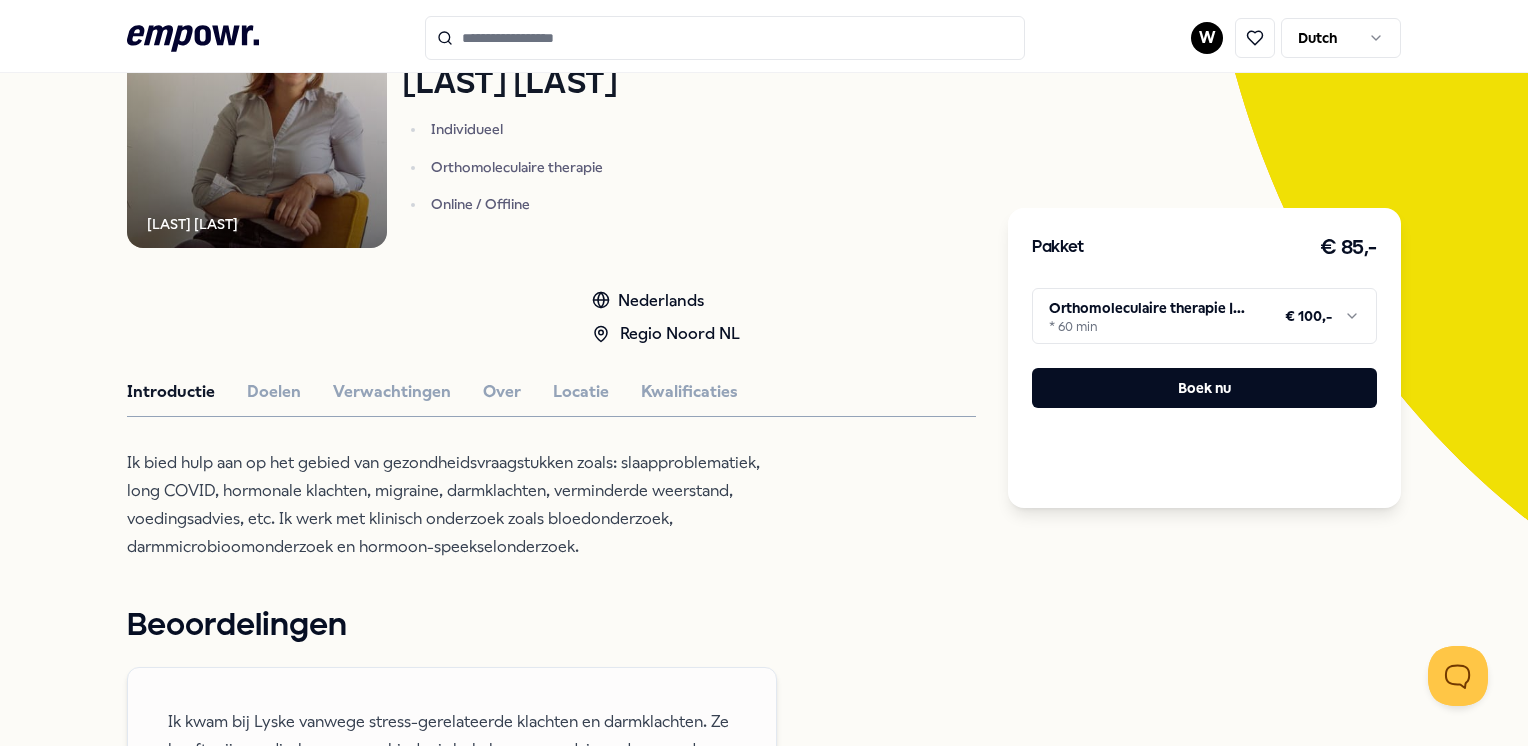 scroll, scrollTop: 280, scrollLeft: 0, axis: vertical 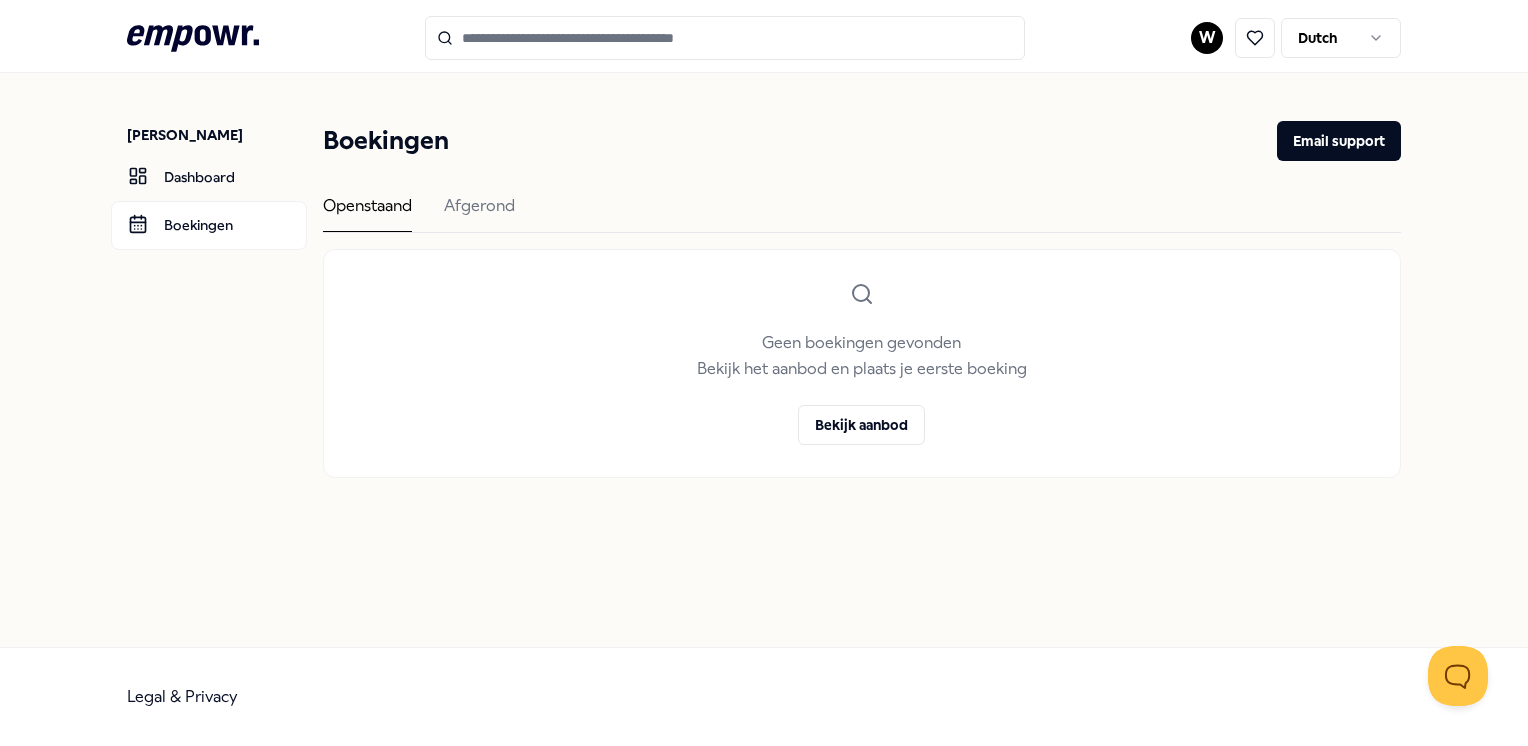 click at bounding box center [725, 38] 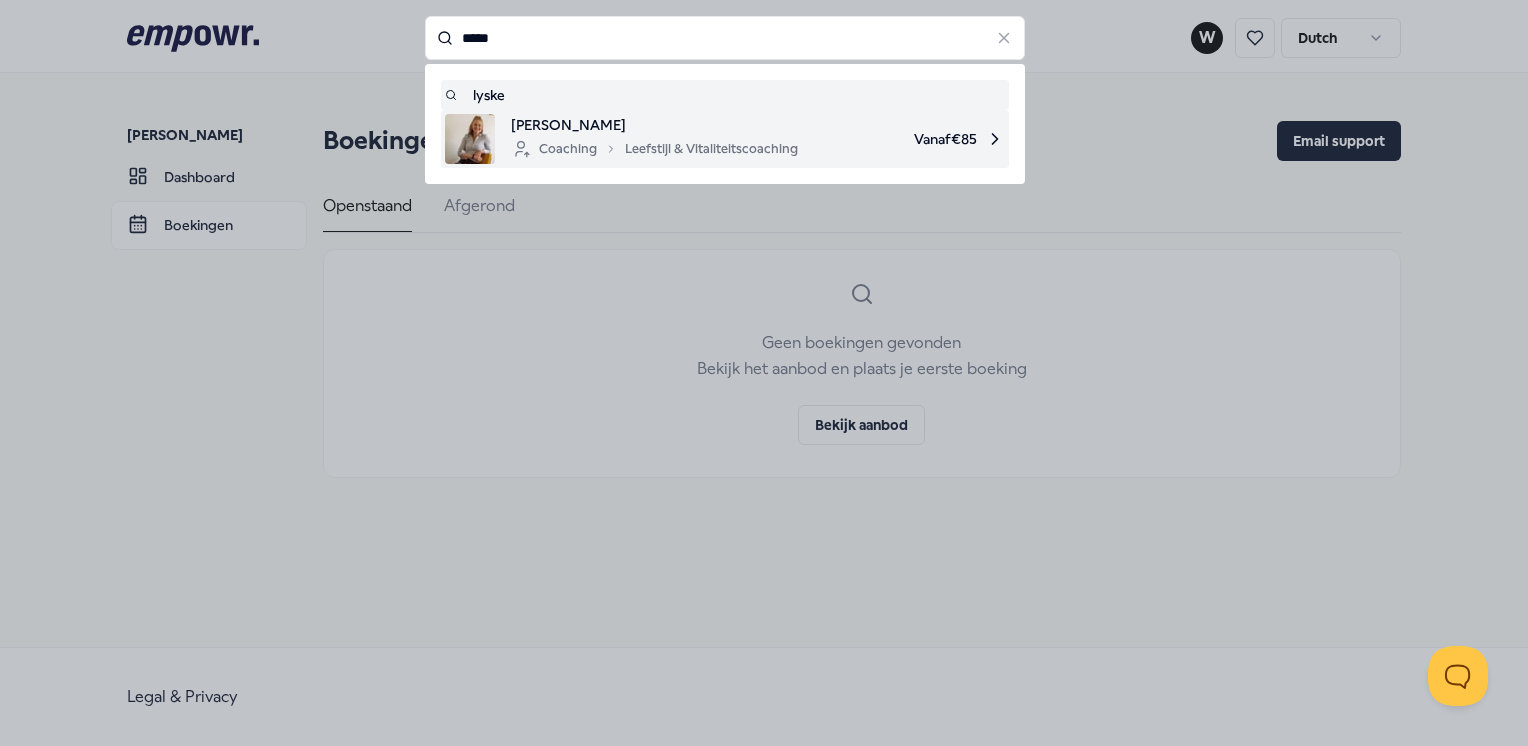 click on "[PERSON_NAME]" at bounding box center (654, 125) 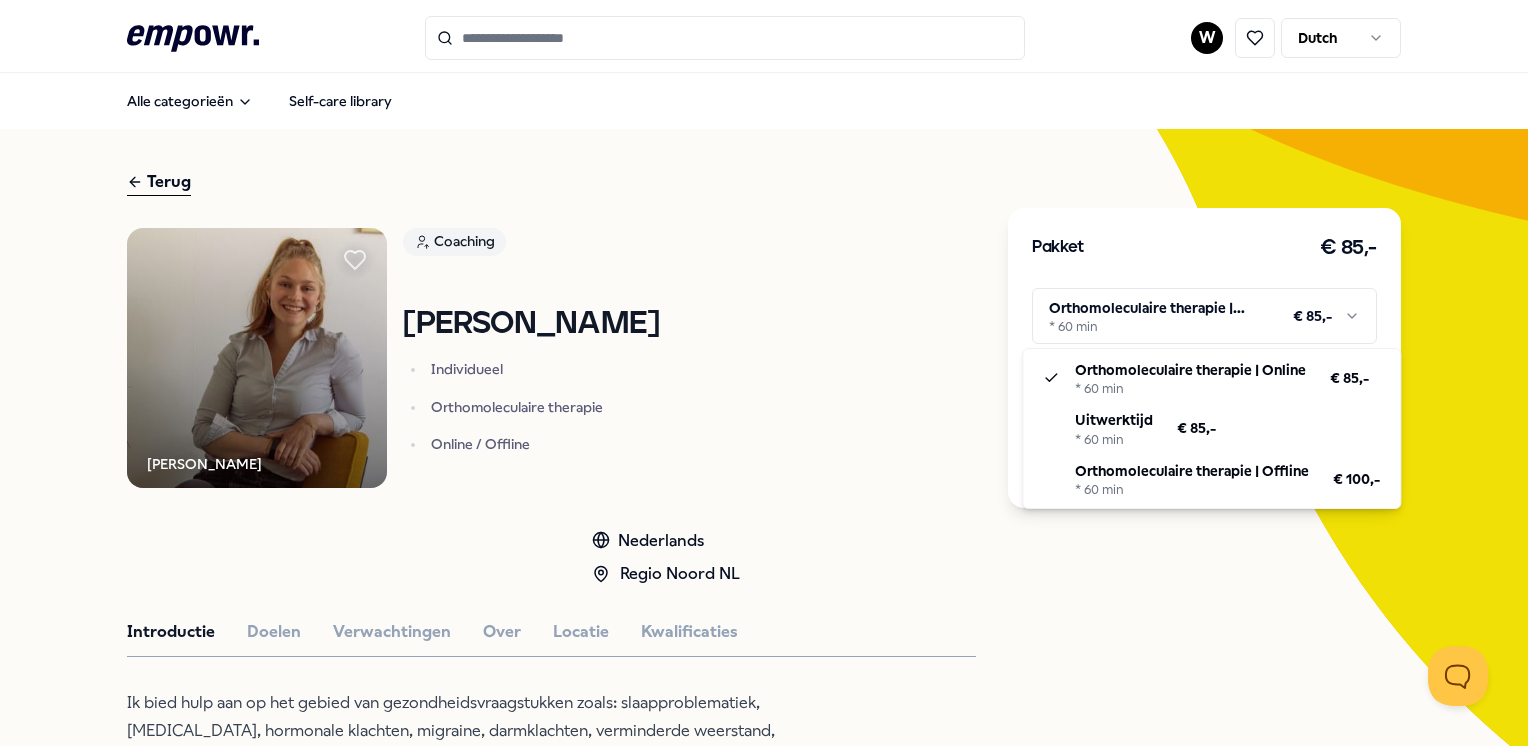 click on ".empowr-logo_svg__cls-1{fill:#03032f} W Dutch Alle categorieën   Self-care library Terug Lyske Atlena Coaching [PERSON_NAME] Individueel Orthomoleculaire therapie Online / Offline Nederlands Regio Noord NL  Introductie Doelen Verwachtingen Over Locatie Kwalificaties Ik bied hulp aan op het gebied van gezondheidsvraagstukken zoals: slaapproblematiek, [MEDICAL_DATA], hormonale klachten, migraine, darmklachten, verminderde weerstand, voedingsadvies, etc. Ik werk met klinisch onderzoek zoals bloedonderzoek, darmmicrobioomonderzoek en hormoon-speekselonderzoek. Beoordelingen [PERSON_NAME], 38, [PERSON_NAME]   [PERSON_NAME], 52, Leeuwarden “Maandelijks was ik meerdere dagen geveld door migraine, “was”, want inmiddels heb ik nauwelijks meer een migraine aanval, hooguit nog een paar keer per jaar. Het was een echte eye-opener voor mij wat voor invloed mijn voeding en hormonen hebben op de migraine. Dankjewel voor je hulp Lyske!” Sanne, 34, Workum Aanbevolen Coaching Regio [GEOGRAPHIC_DATA]    [PERSON_NAME] Nederlands Vanaf  € 85,- Coaching" at bounding box center [764, 373] 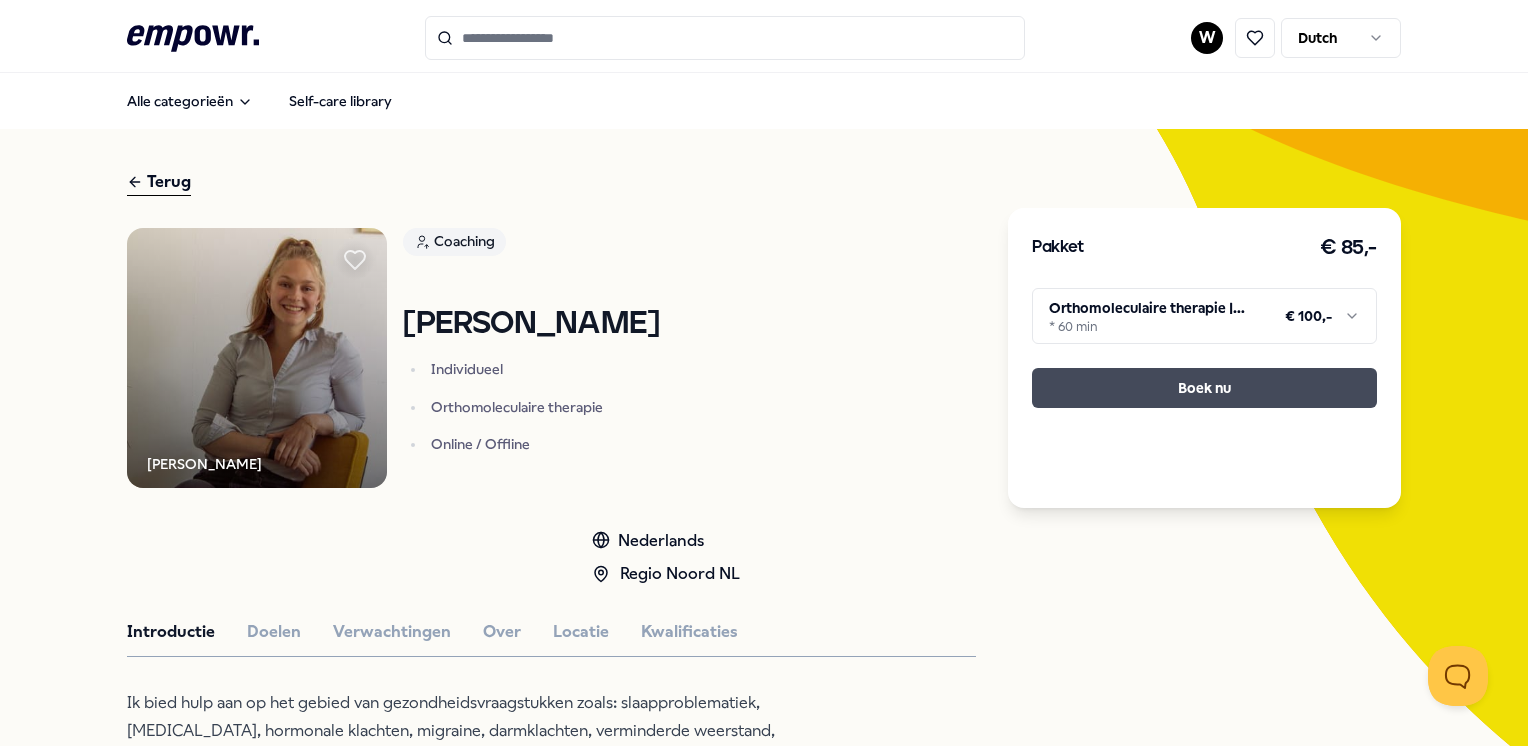 click on "Boek nu" at bounding box center [1204, 388] 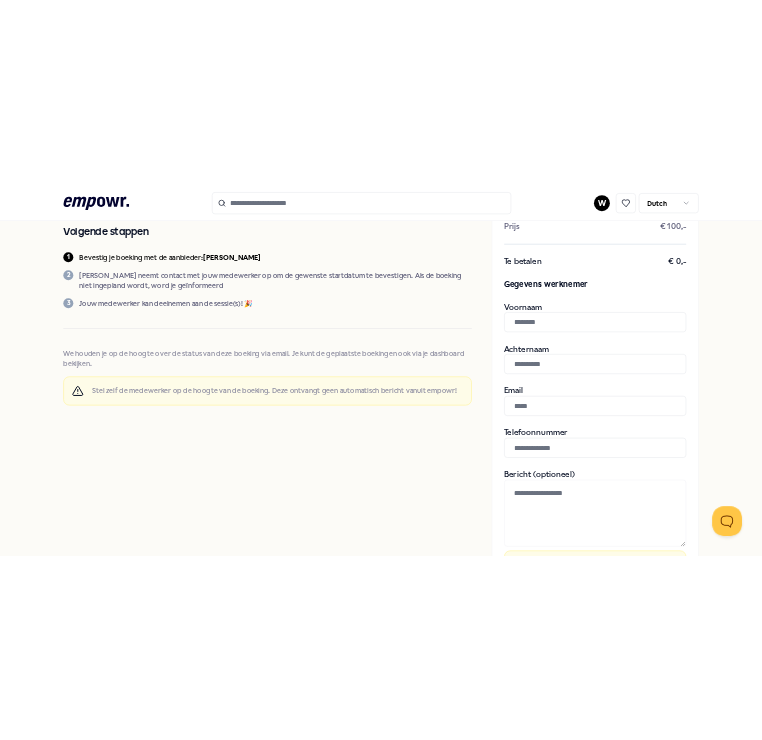 scroll, scrollTop: 244, scrollLeft: 0, axis: vertical 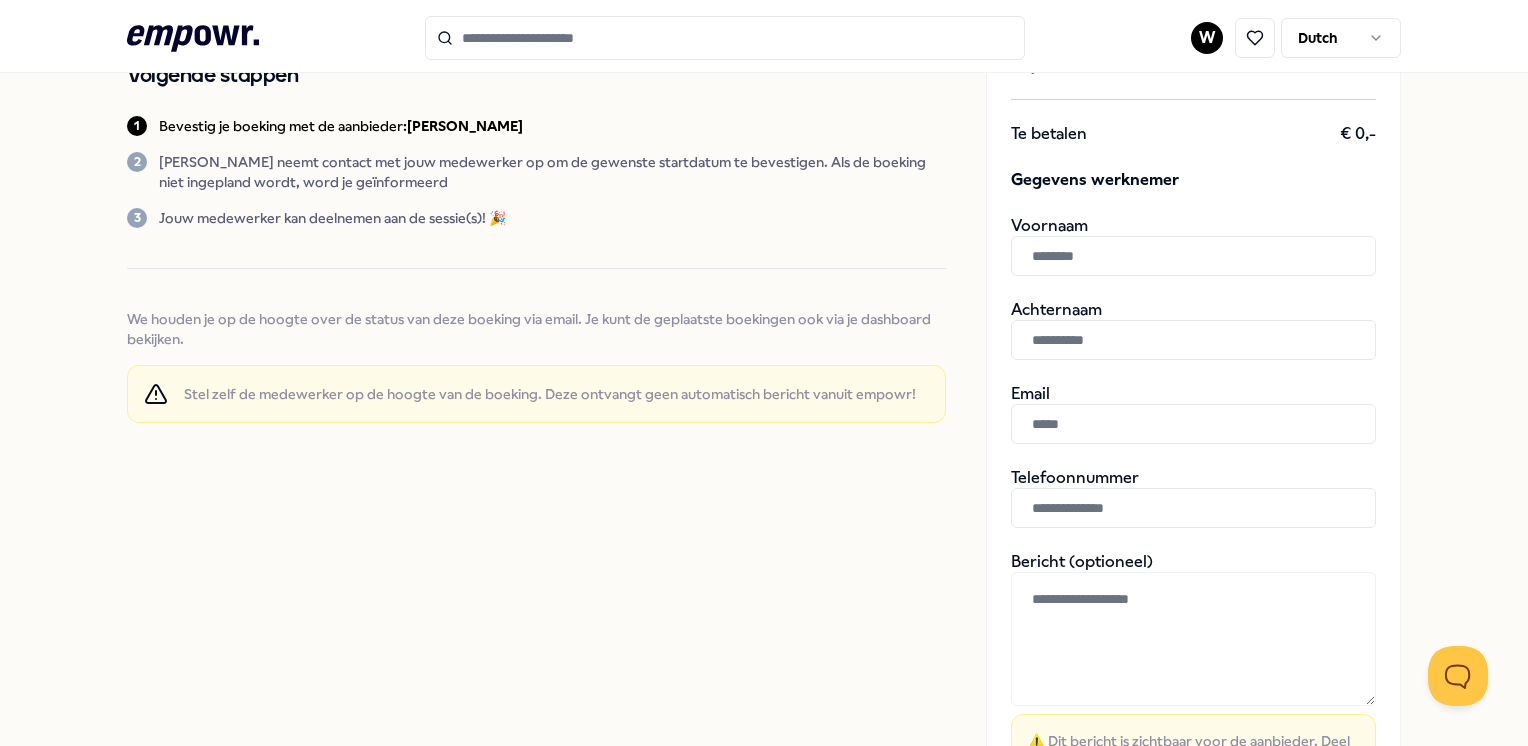 click at bounding box center (1193, 256) 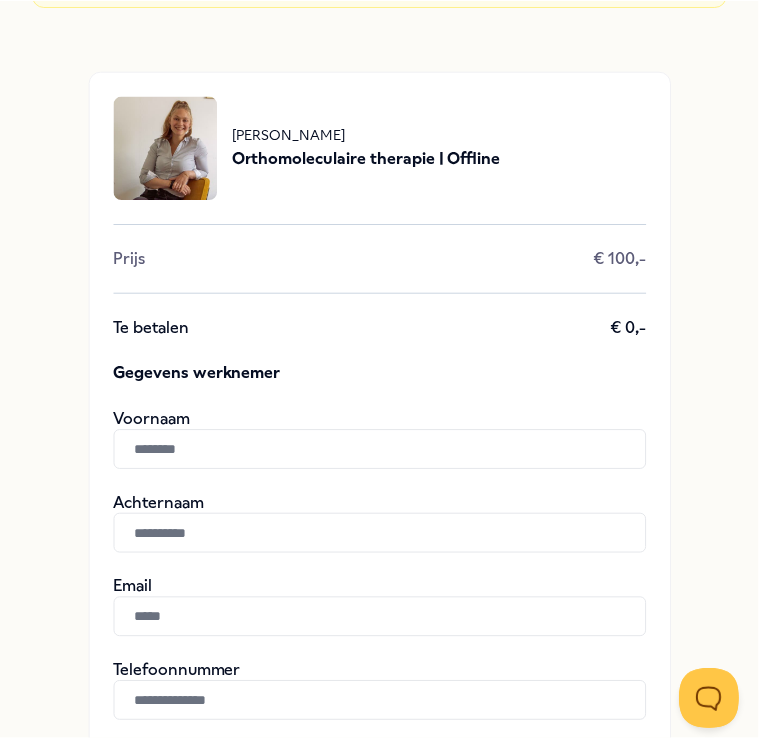 scroll, scrollTop: 692, scrollLeft: 0, axis: vertical 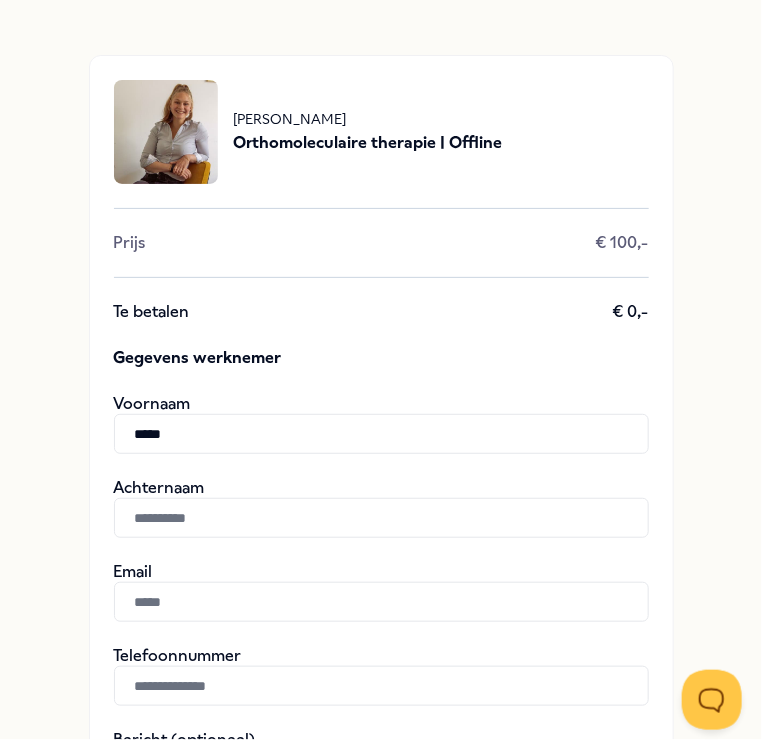 type on "*****" 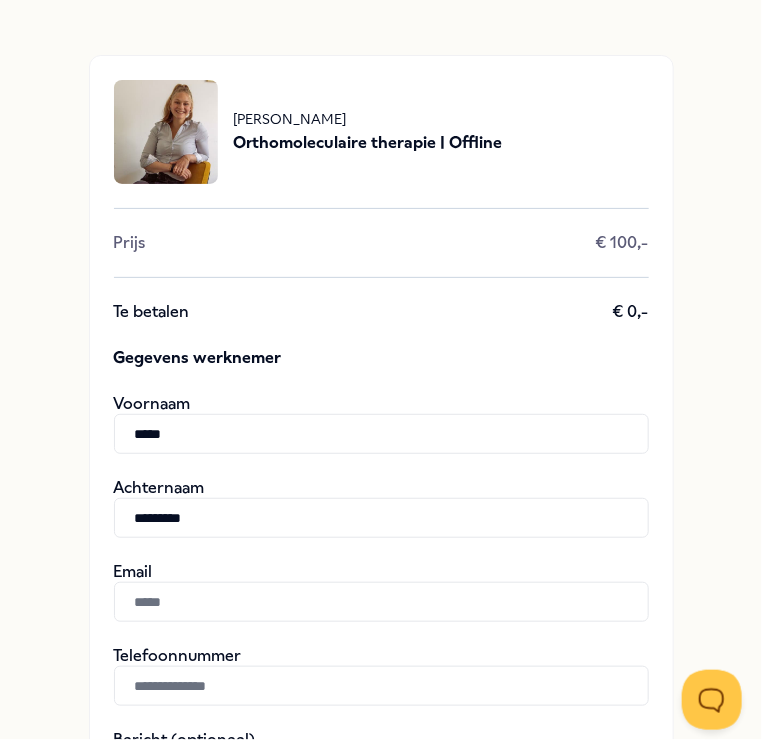 type on "*********" 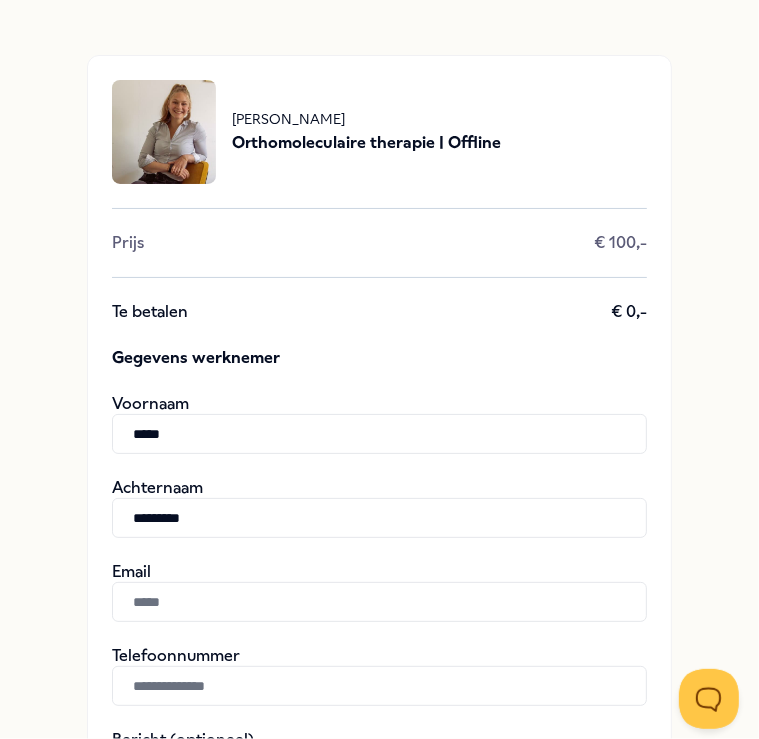 paste on "**********" 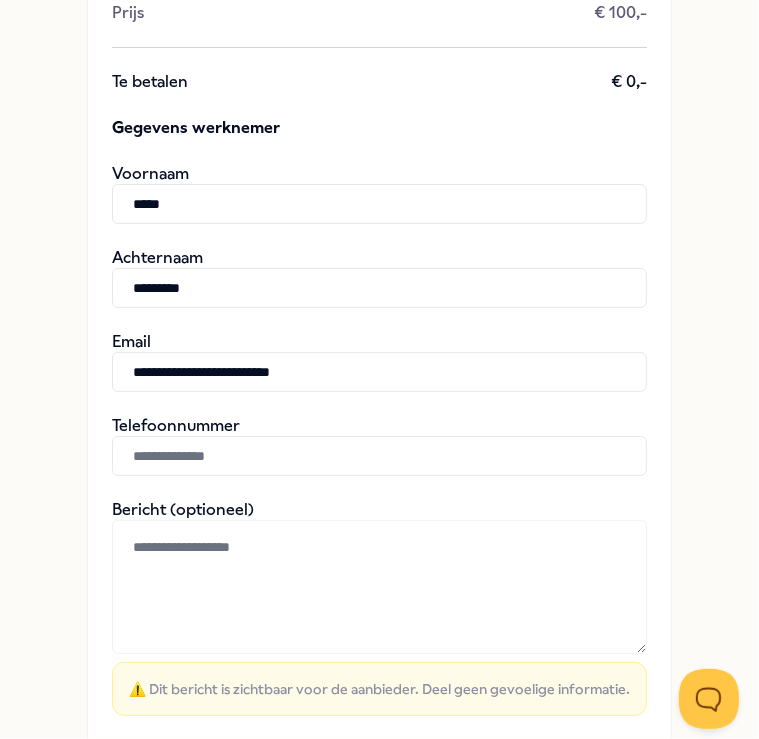 scroll, scrollTop: 964, scrollLeft: 0, axis: vertical 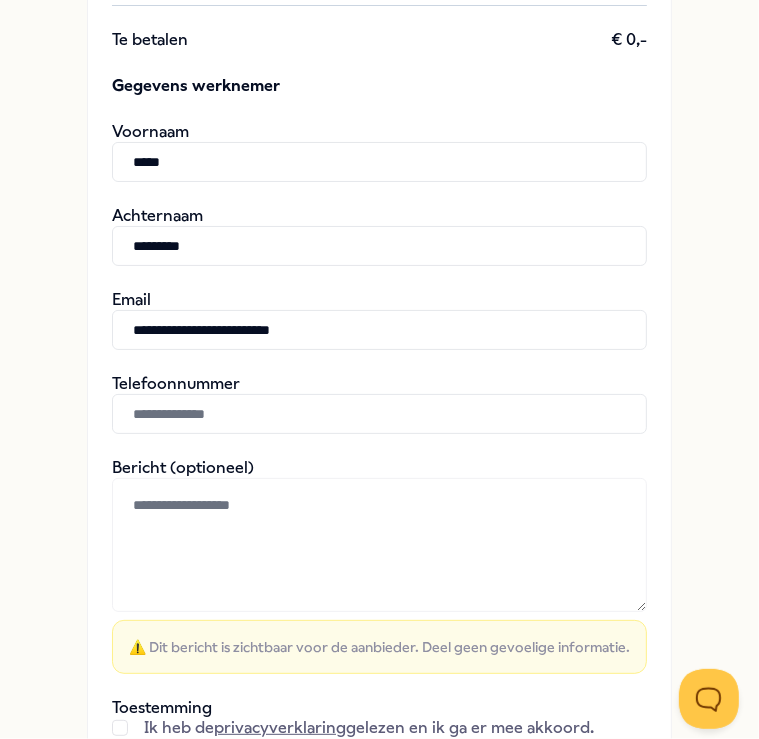 type on "**********" 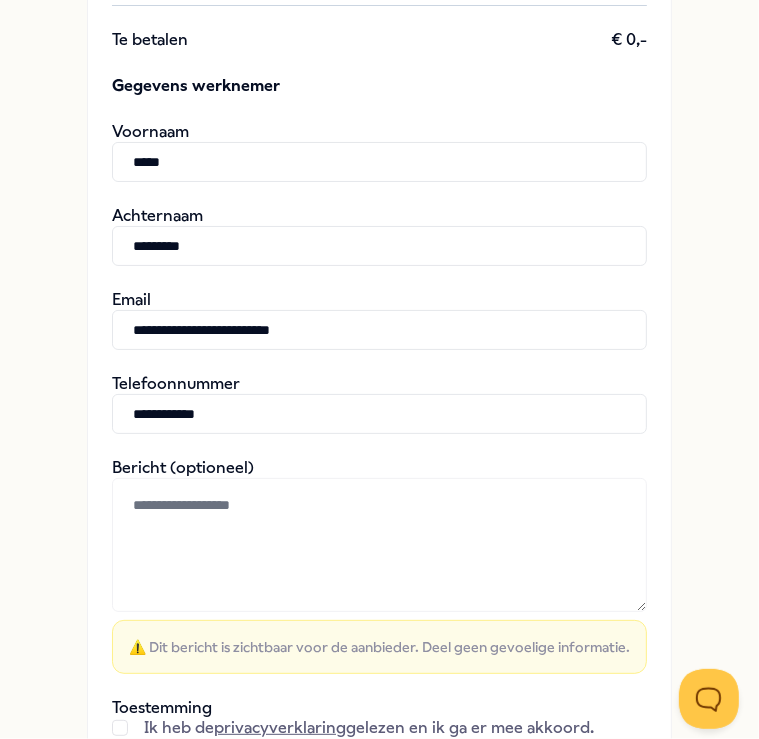 type on "**********" 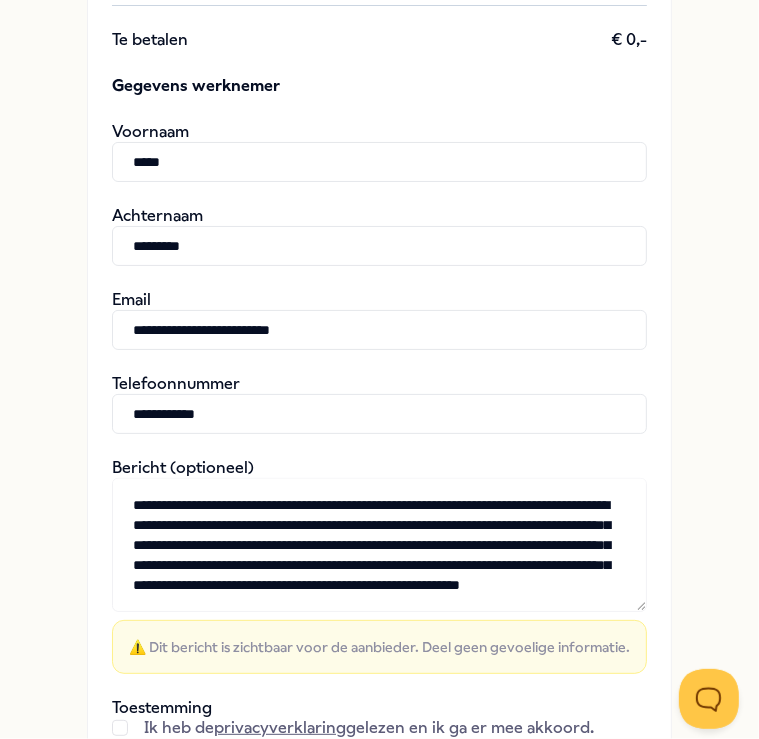 scroll, scrollTop: 61, scrollLeft: 0, axis: vertical 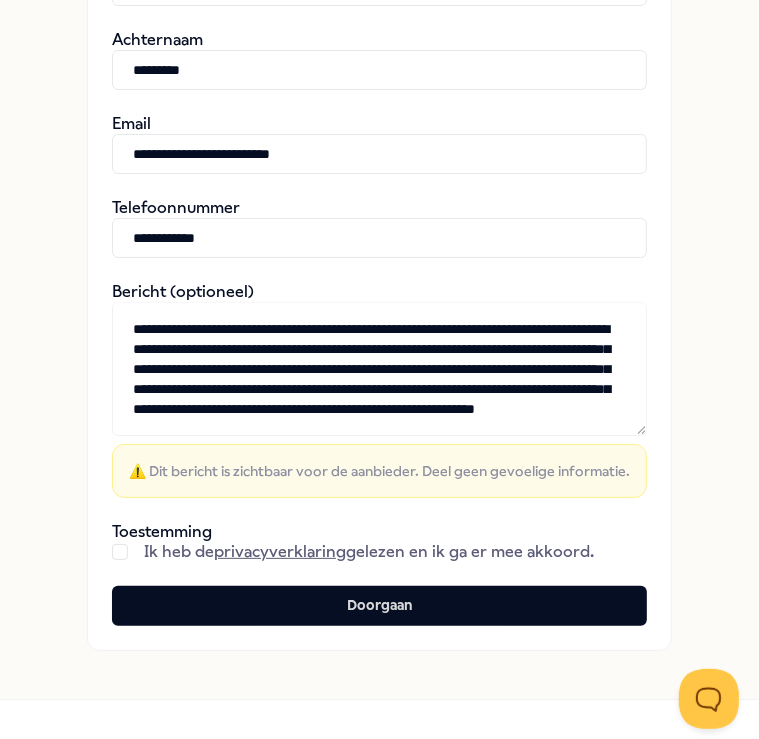 type on "**********" 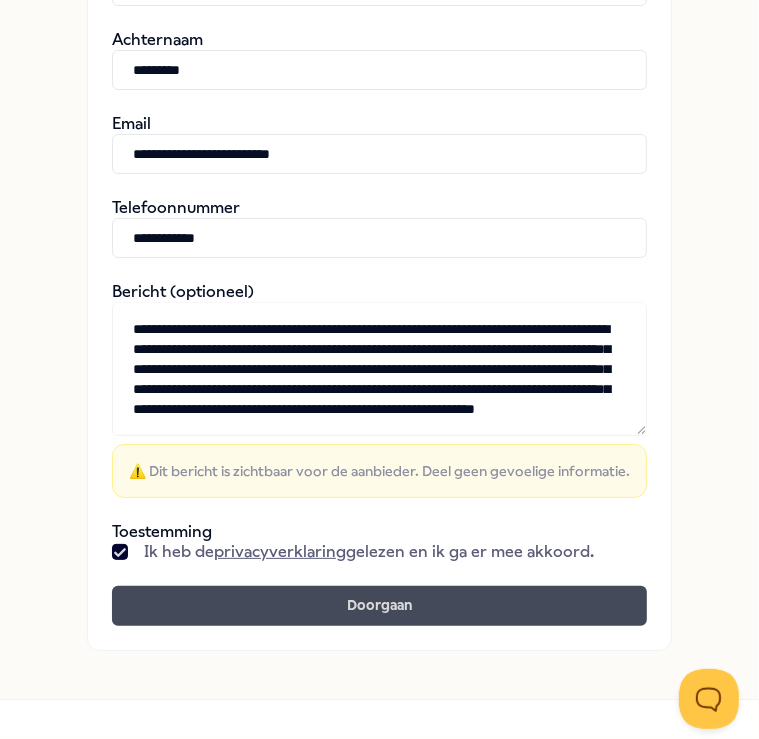 click on "Doorgaan" at bounding box center [379, 606] 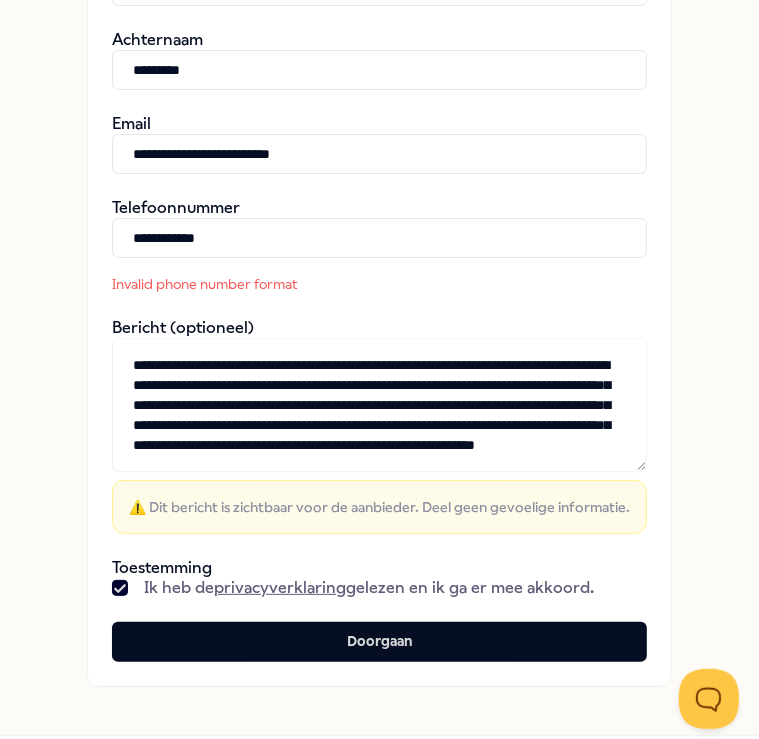 click on "**********" at bounding box center (379, 238) 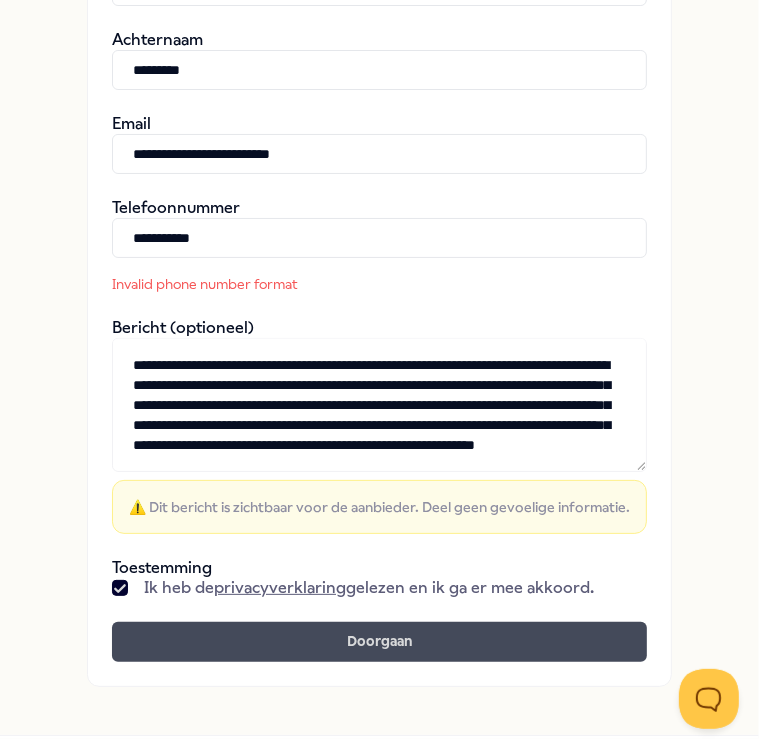 click on "Doorgaan" at bounding box center [379, 642] 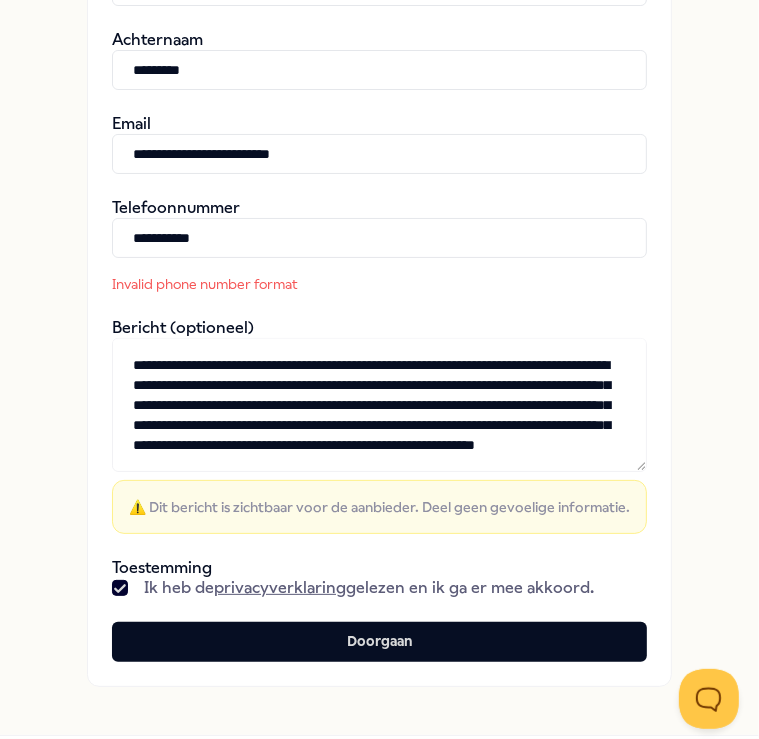 click on "**********" at bounding box center [379, 238] 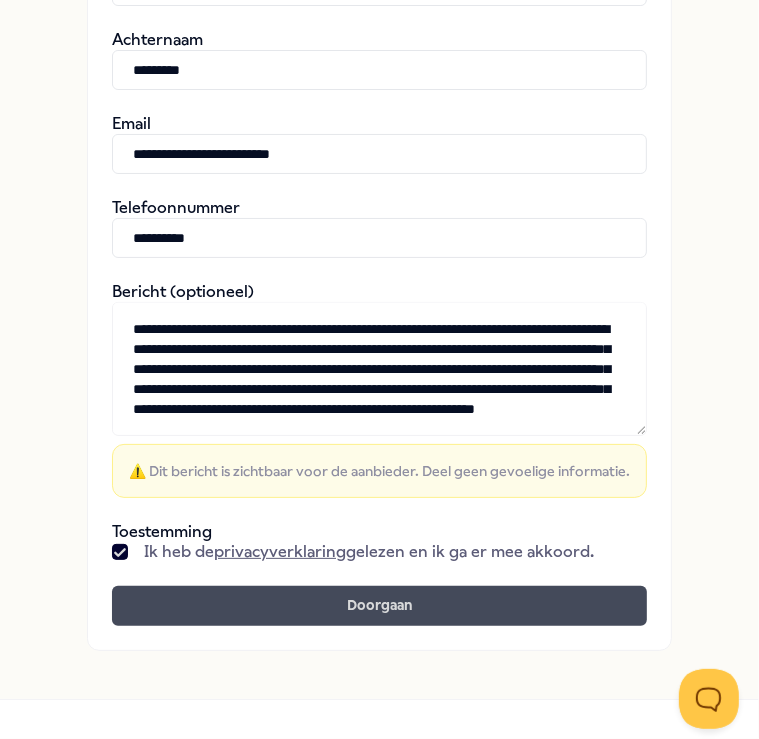 type on "**********" 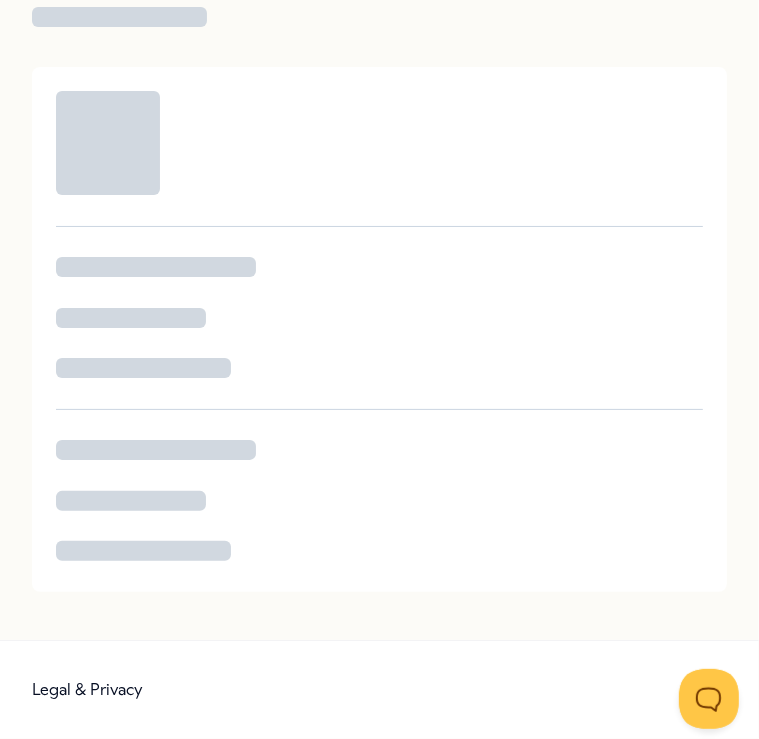 scroll, scrollTop: 72, scrollLeft: 0, axis: vertical 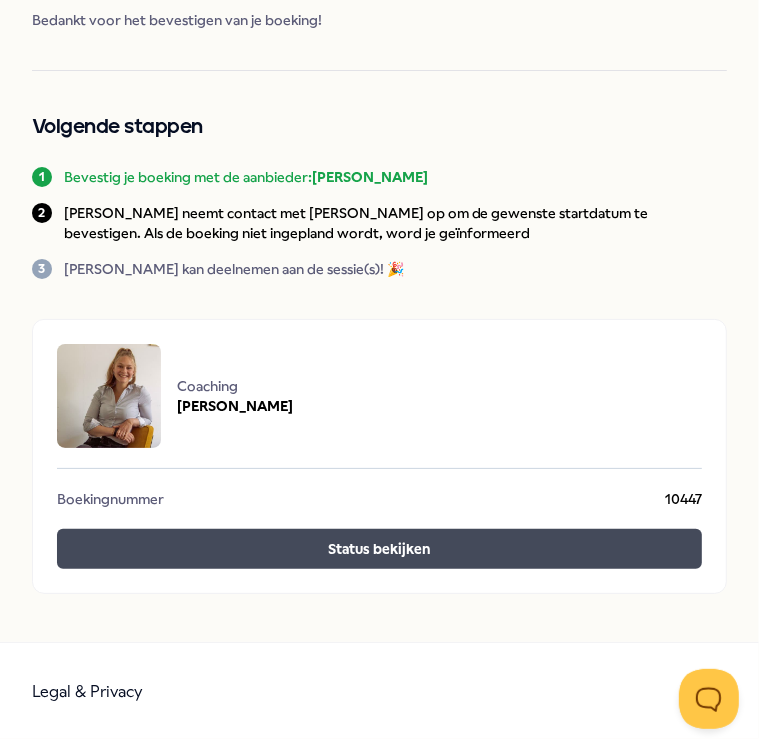 click on "Status bekijken" at bounding box center [380, 549] 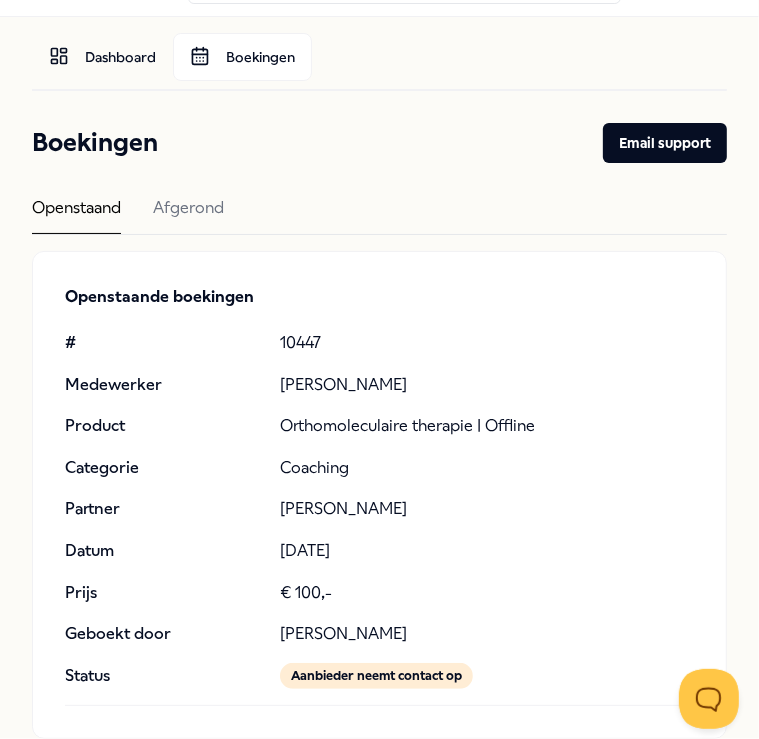 scroll, scrollTop: 0, scrollLeft: 0, axis: both 